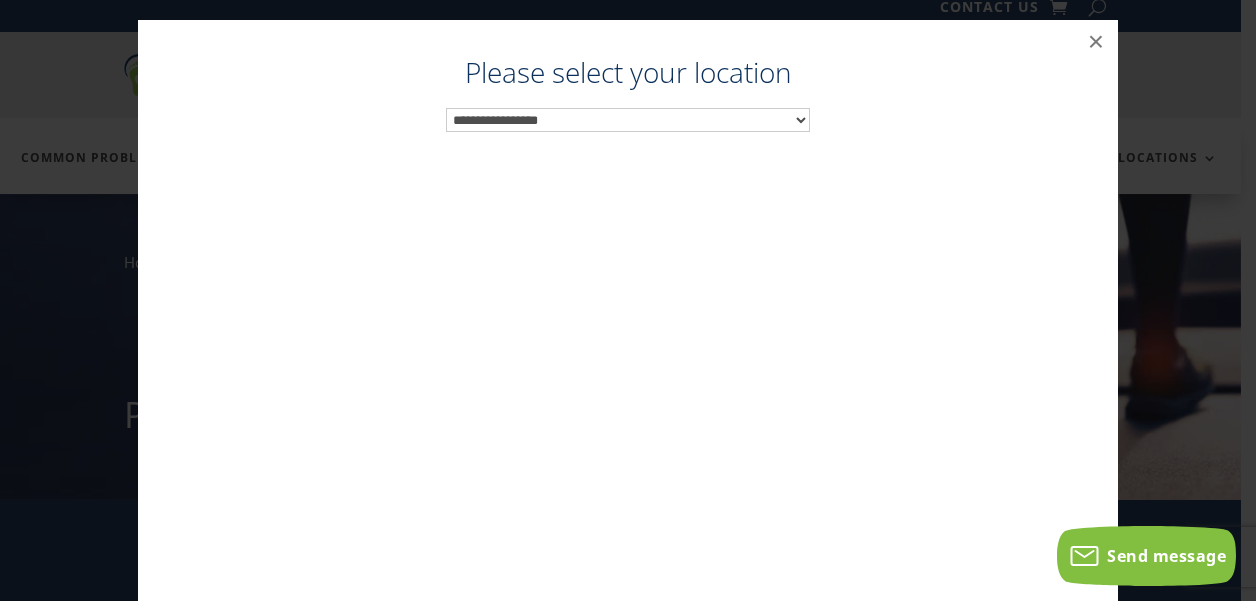 scroll, scrollTop: 20, scrollLeft: 0, axis: vertical 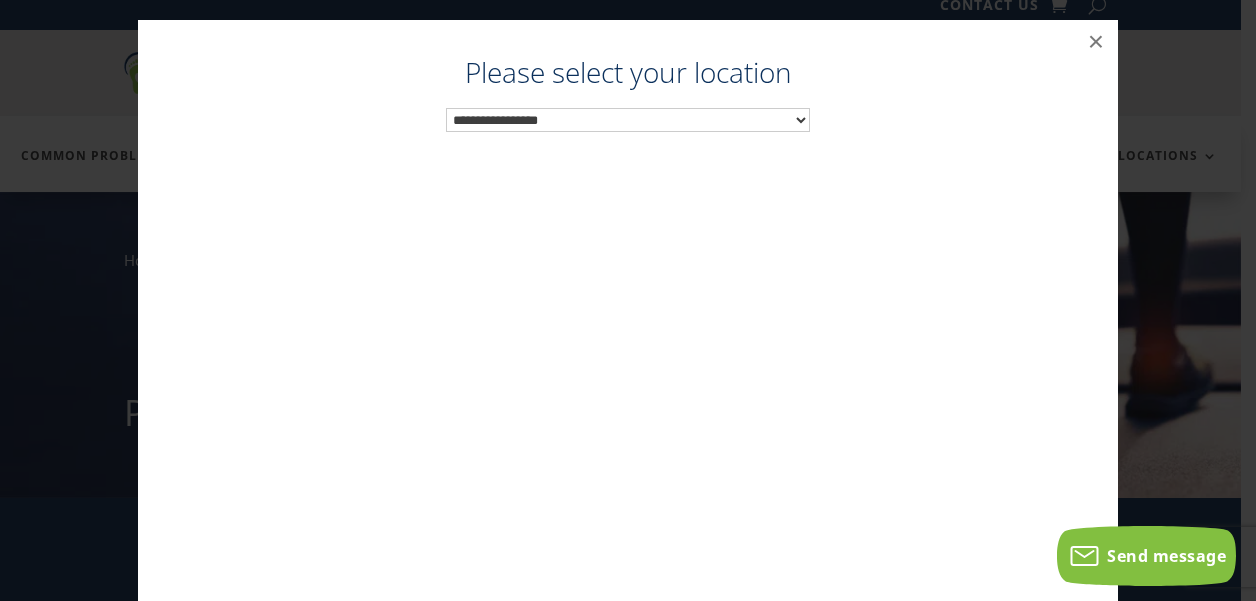 click on "**********" at bounding box center [628, 120] 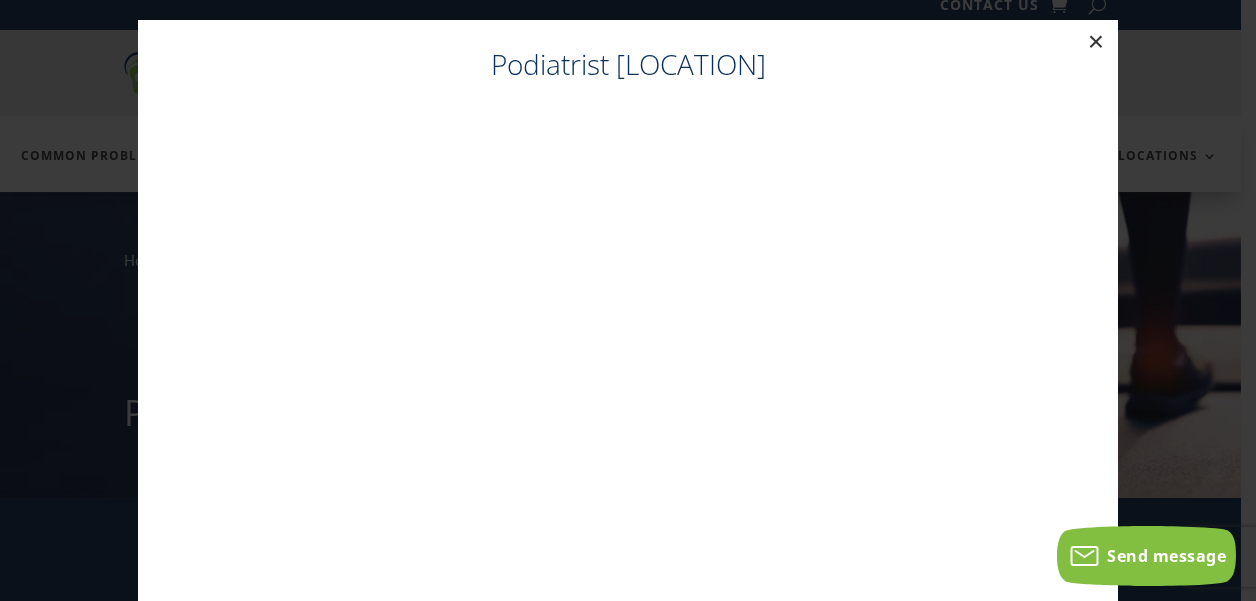 click on "×" at bounding box center (1096, 42) 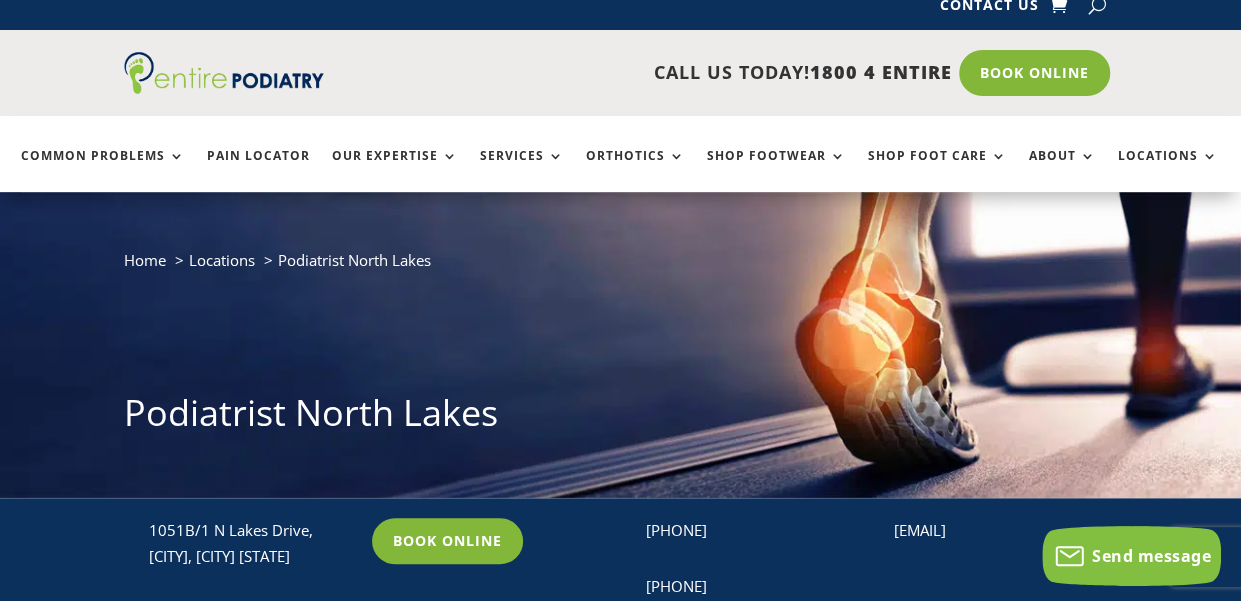 click on "Book Online" at bounding box center (1034, 73) 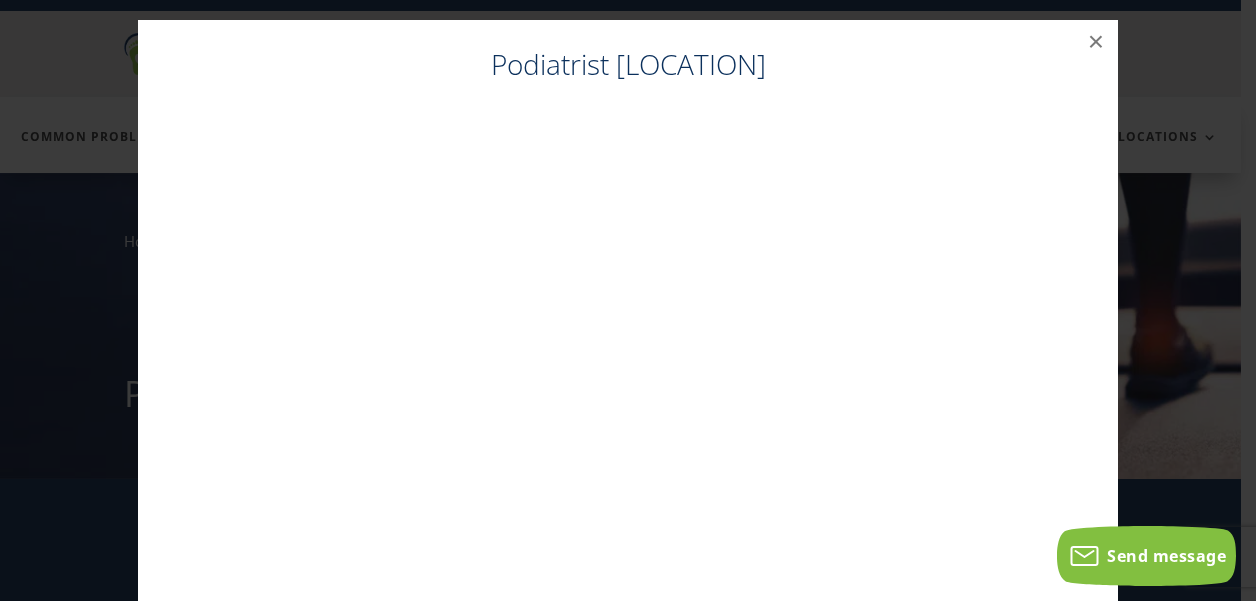scroll, scrollTop: 40, scrollLeft: 0, axis: vertical 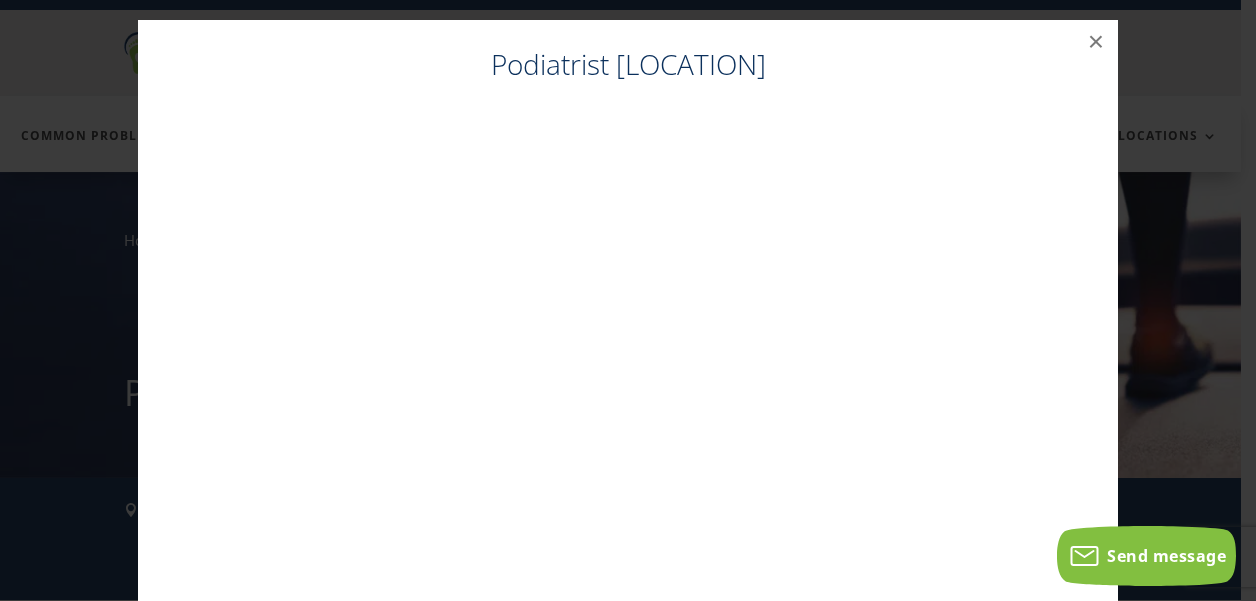 click on "Podiatrist Morayfield" at bounding box center [628, 69] 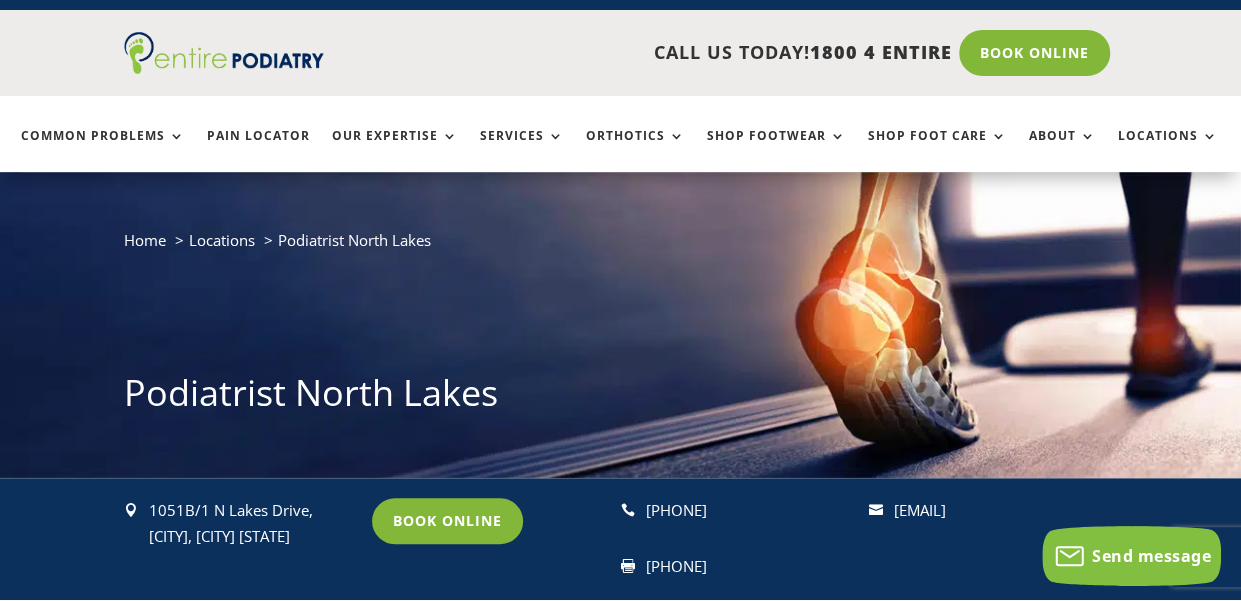 scroll, scrollTop: 0, scrollLeft: 0, axis: both 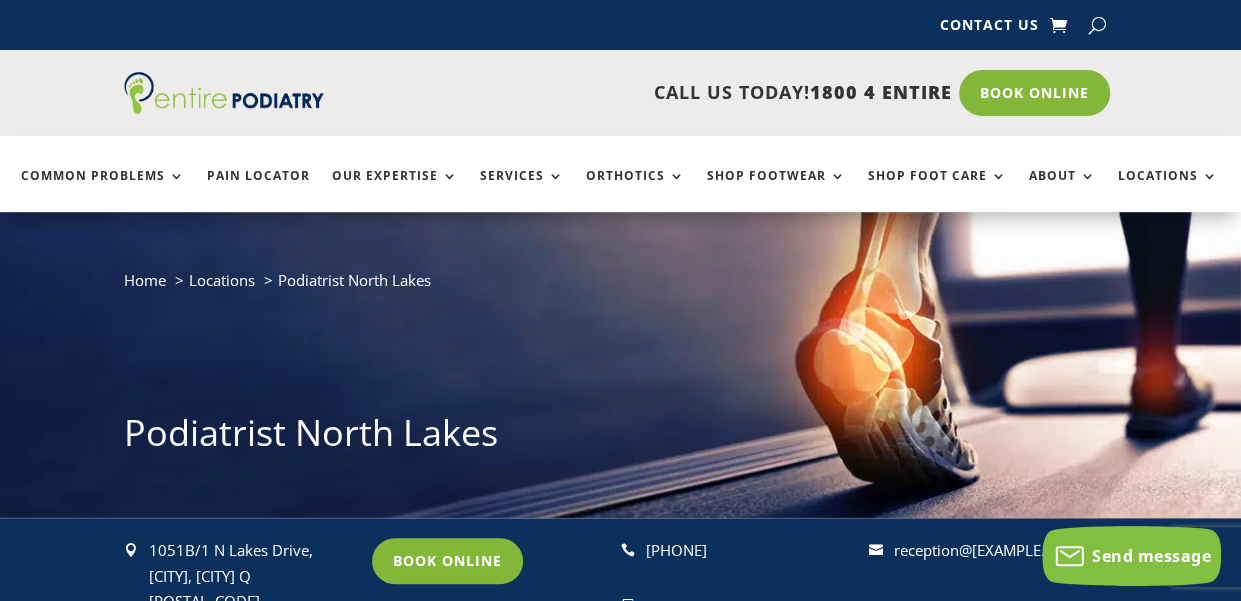 click on "Book Online" at bounding box center [1034, 93] 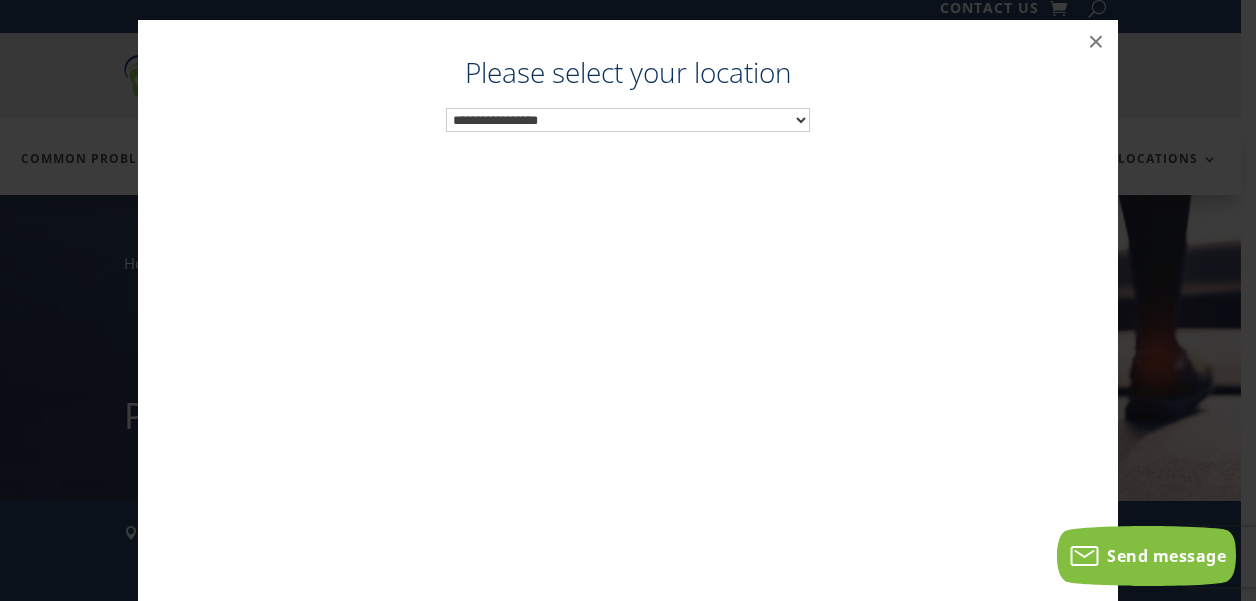 click on "**********" at bounding box center [628, 120] 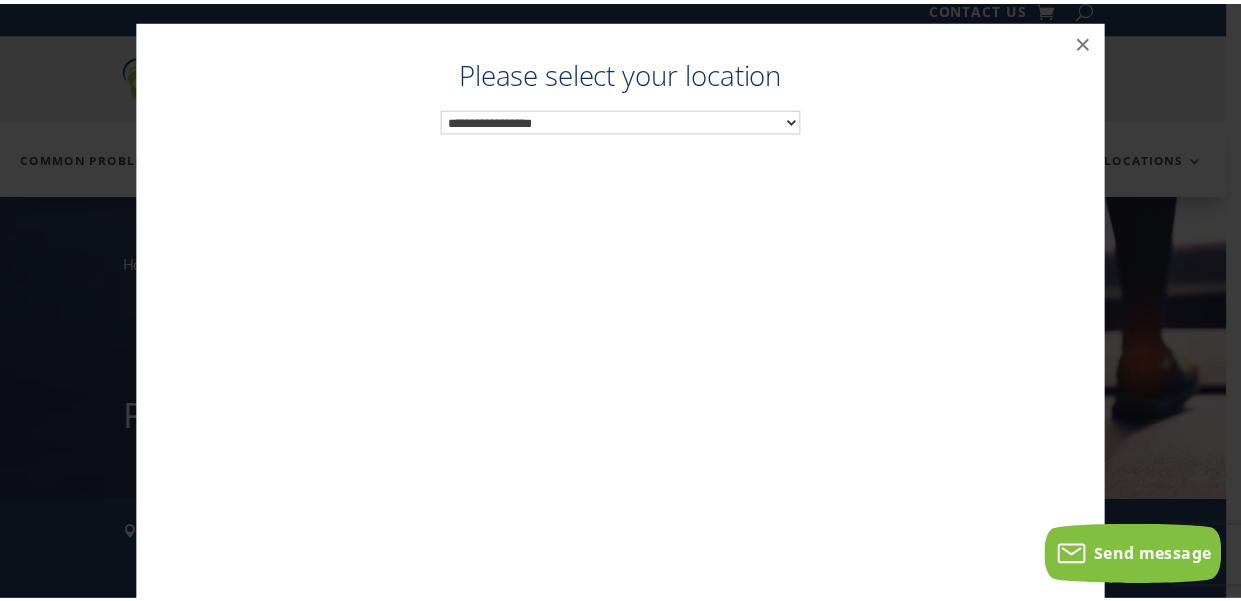 scroll, scrollTop: 20, scrollLeft: 0, axis: vertical 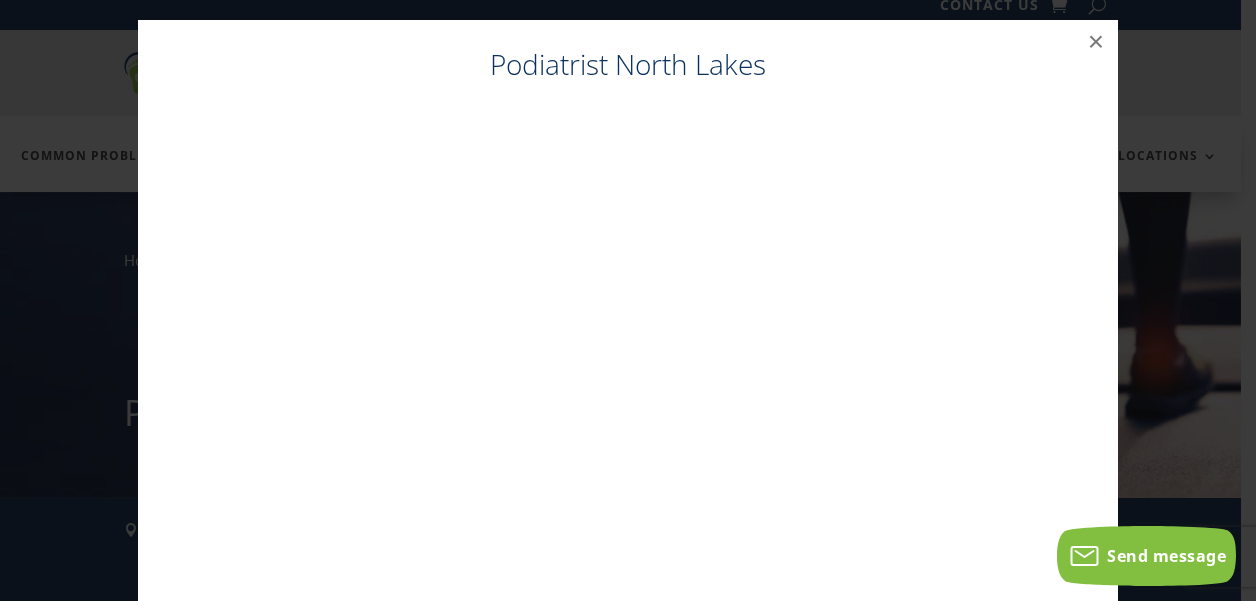 click on "Podiatrist North Lakes" at bounding box center [628, 69] 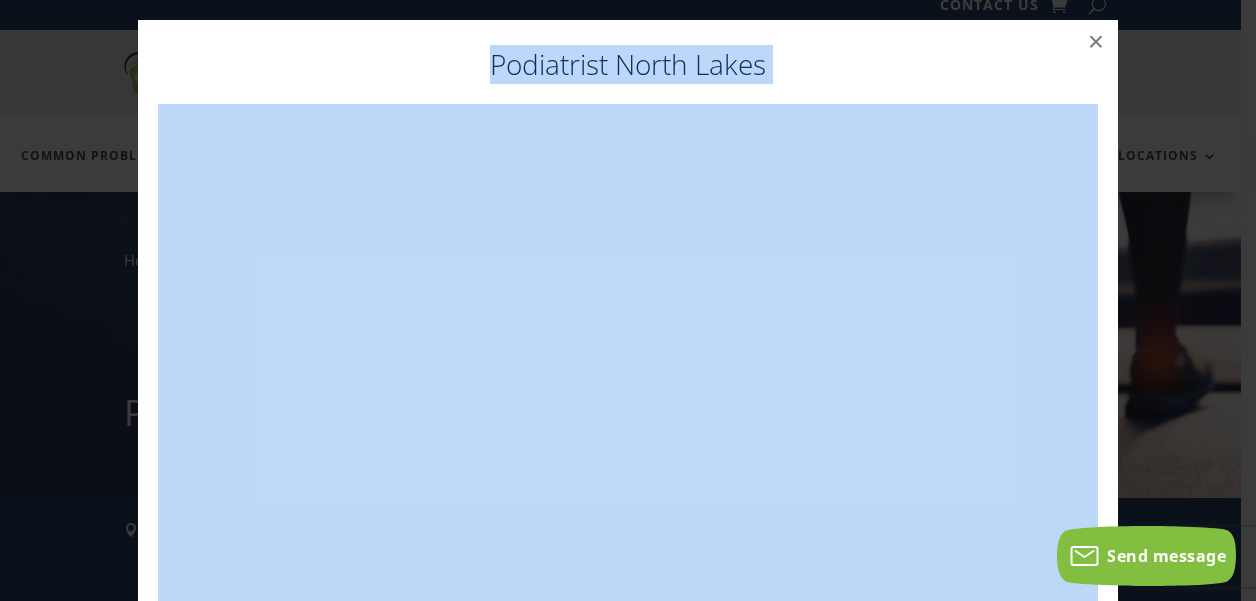 drag, startPoint x: 533, startPoint y: 55, endPoint x: 848, endPoint y: 81, distance: 316.0712 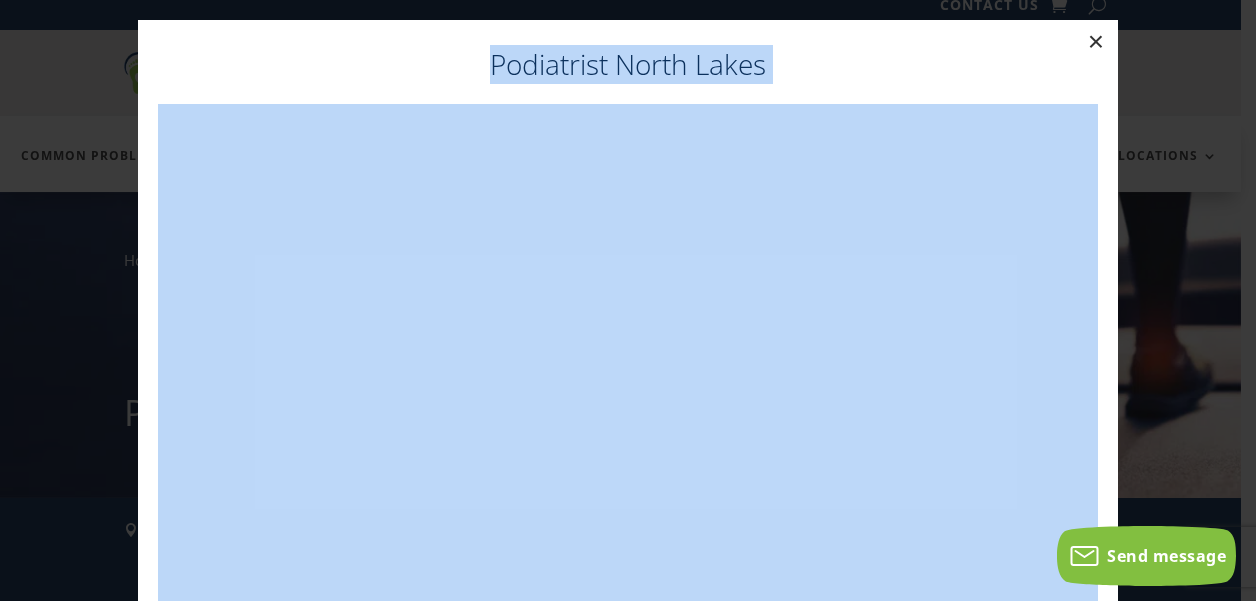 click on "×" at bounding box center [1096, 42] 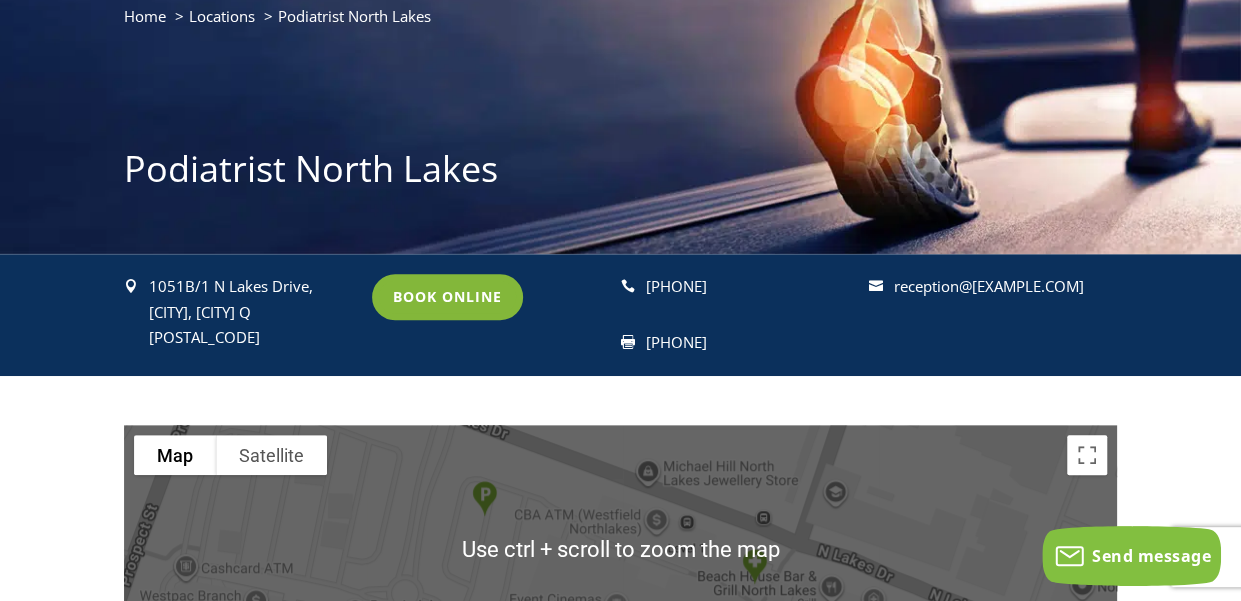 scroll, scrollTop: 26, scrollLeft: 0, axis: vertical 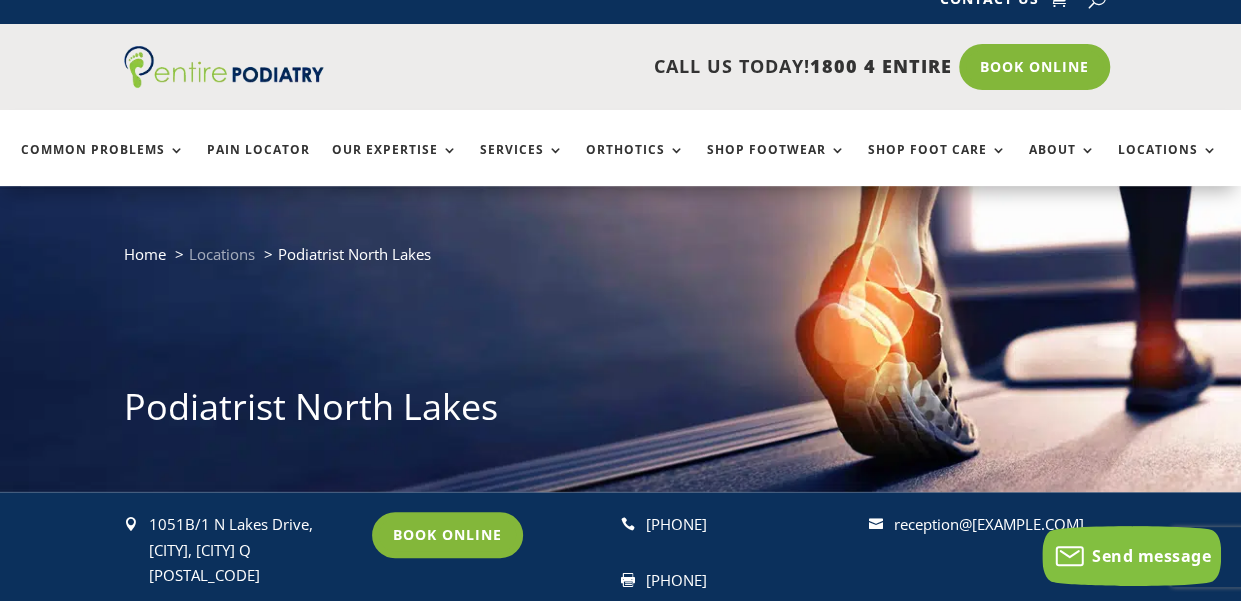 click on "Locations" at bounding box center (222, 254) 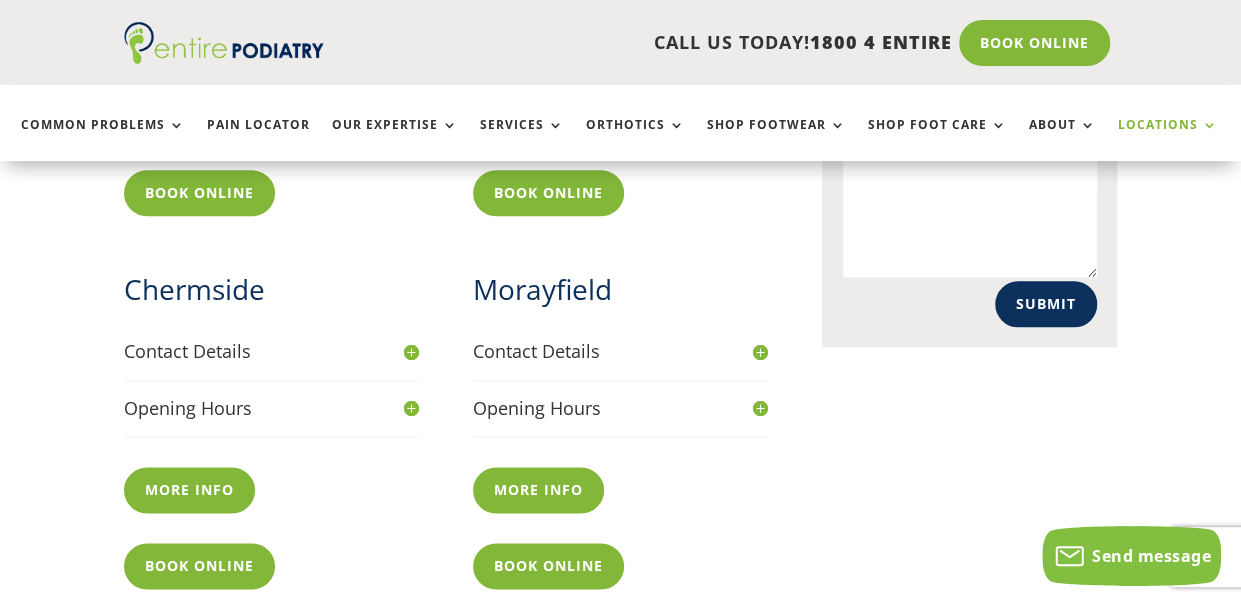 scroll, scrollTop: 1046, scrollLeft: 0, axis: vertical 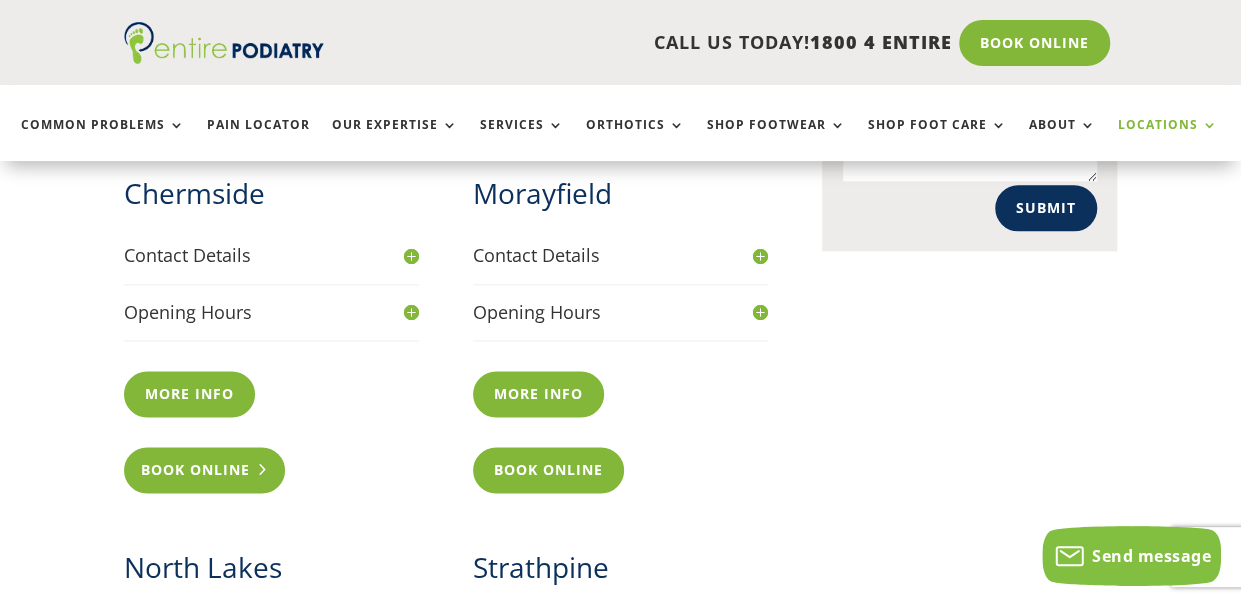click on "Book Online" at bounding box center (204, 470) 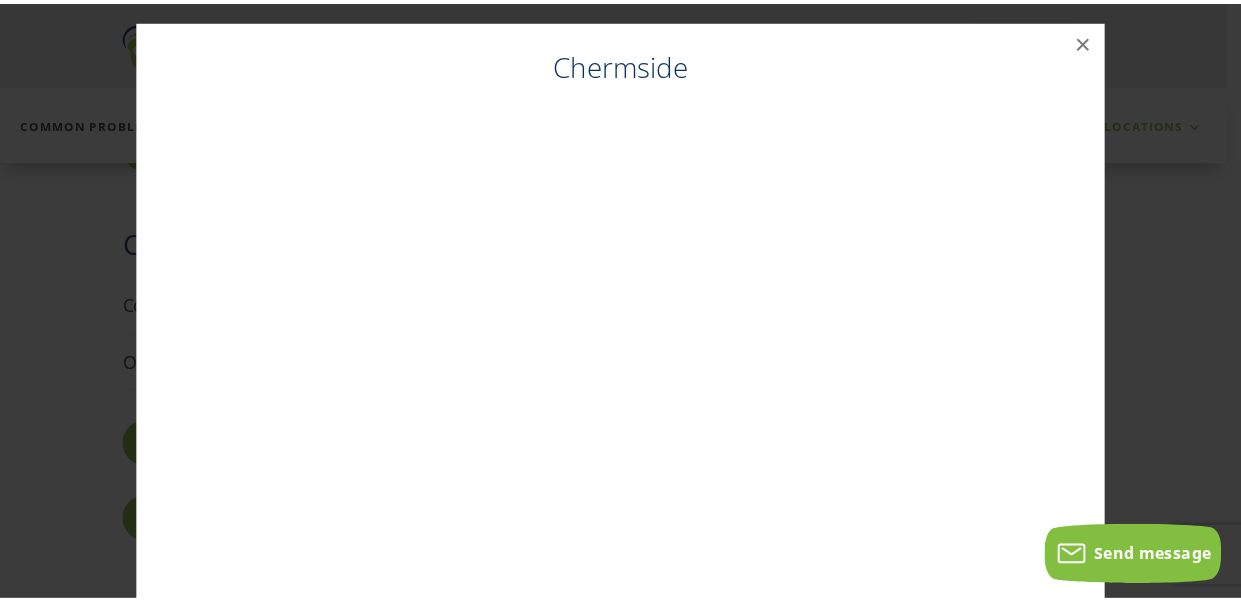 scroll, scrollTop: 1077, scrollLeft: 0, axis: vertical 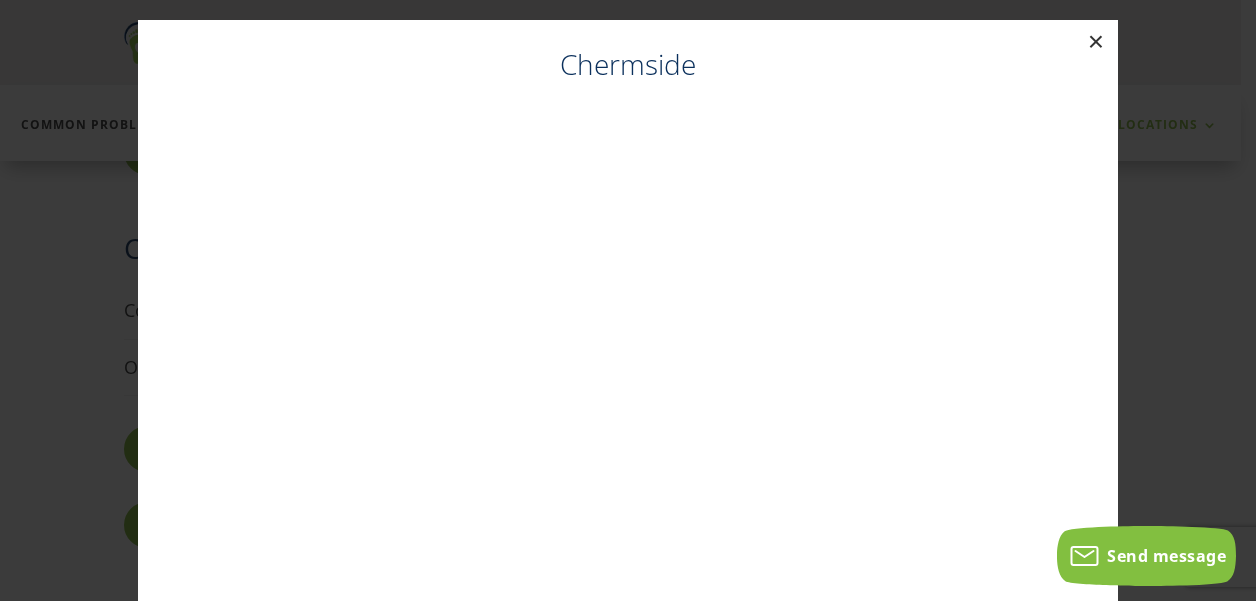 click on "×" at bounding box center (1096, 42) 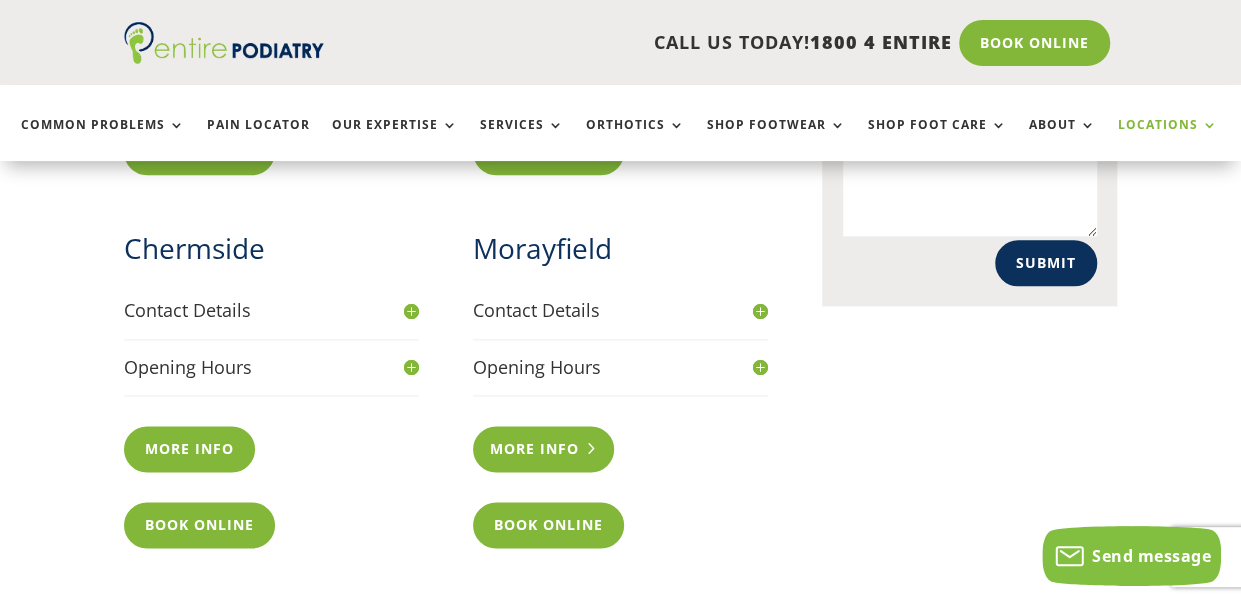 click on "More info" at bounding box center [543, 449] 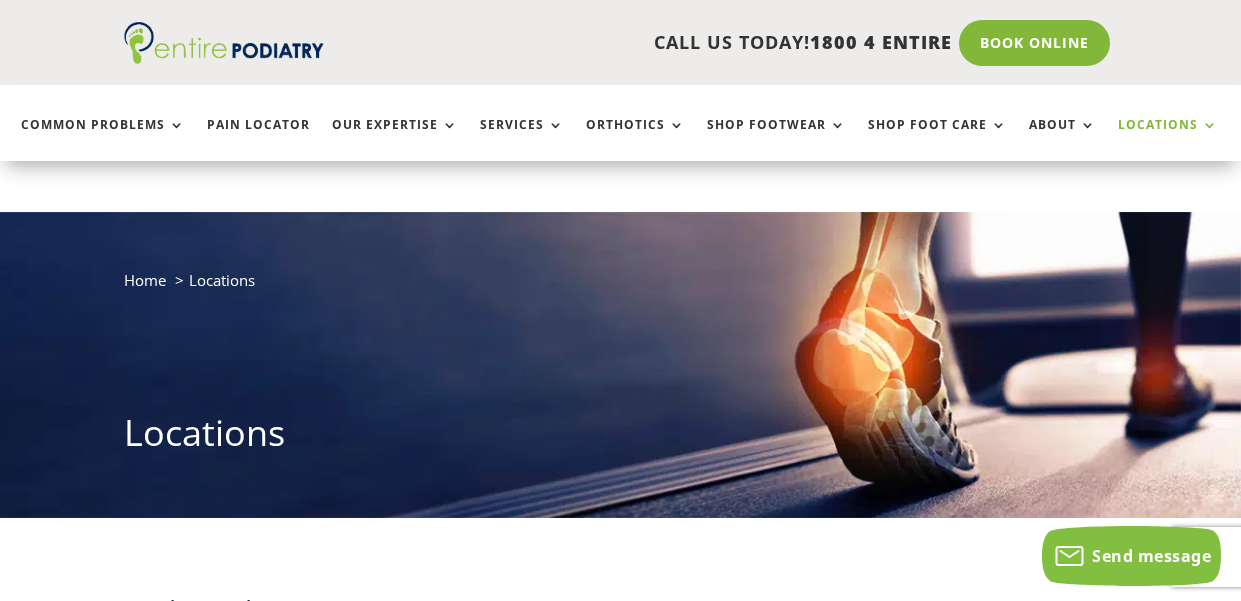 scroll, scrollTop: 1077, scrollLeft: 0, axis: vertical 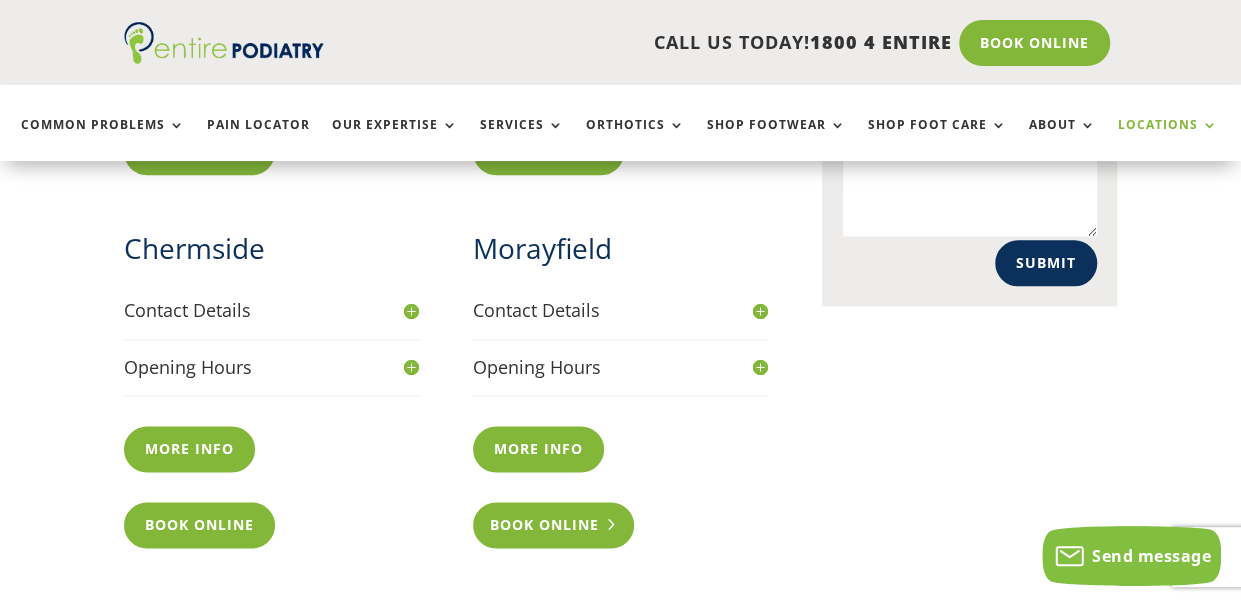 click on "Book Online" at bounding box center (553, 525) 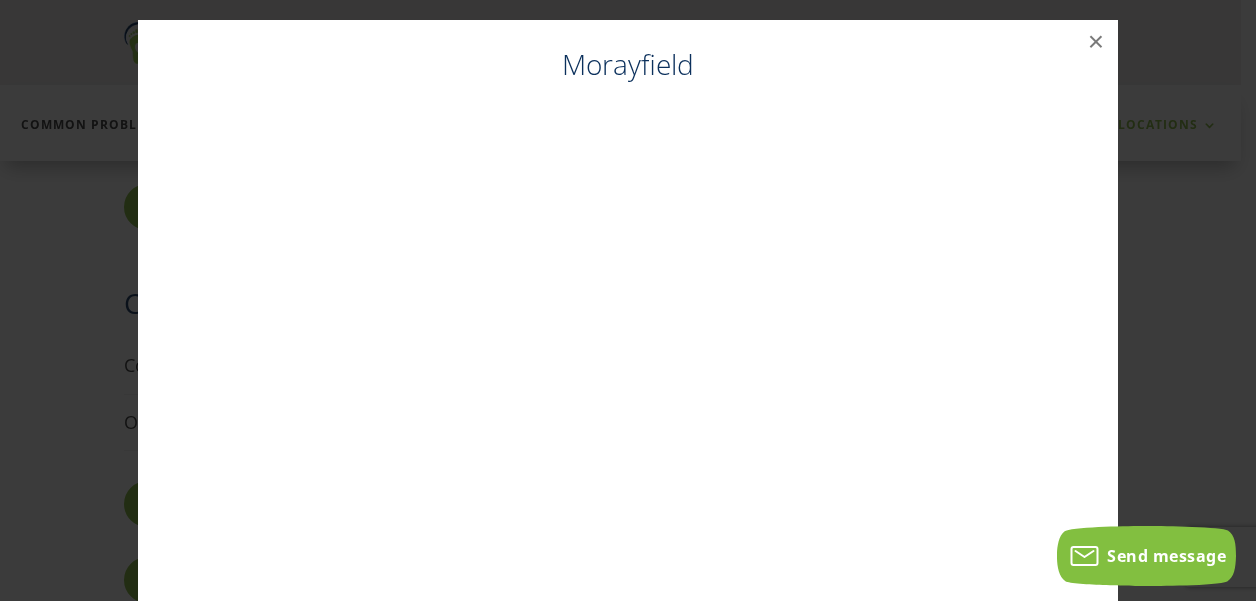 scroll, scrollTop: 1021, scrollLeft: 0, axis: vertical 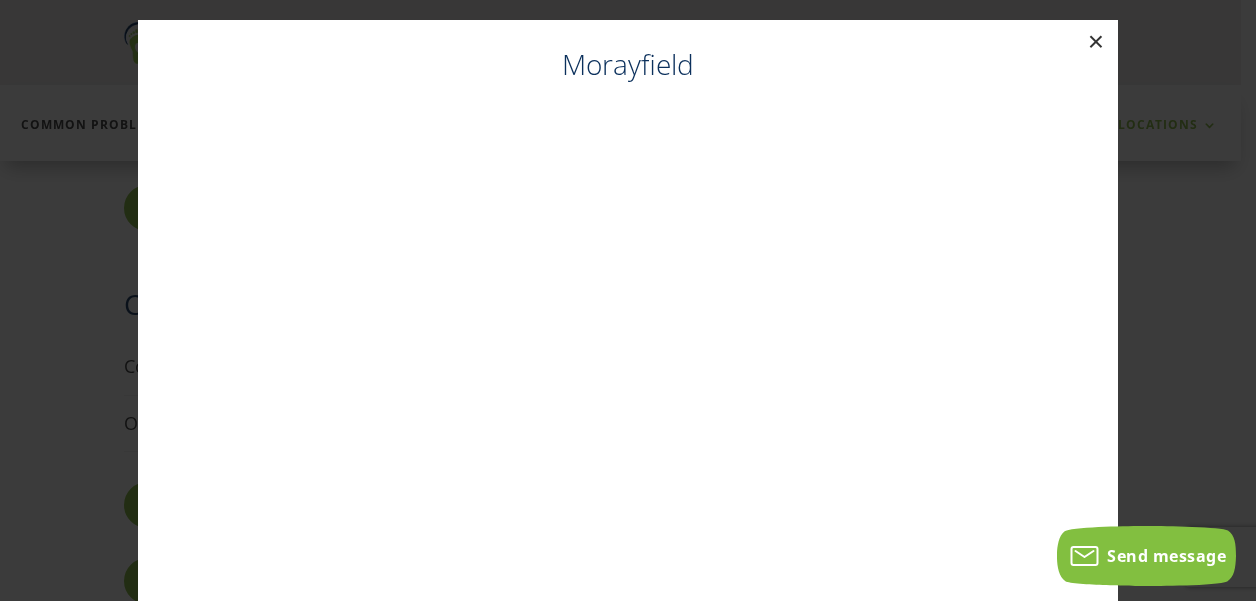 click on "×" at bounding box center [1096, 42] 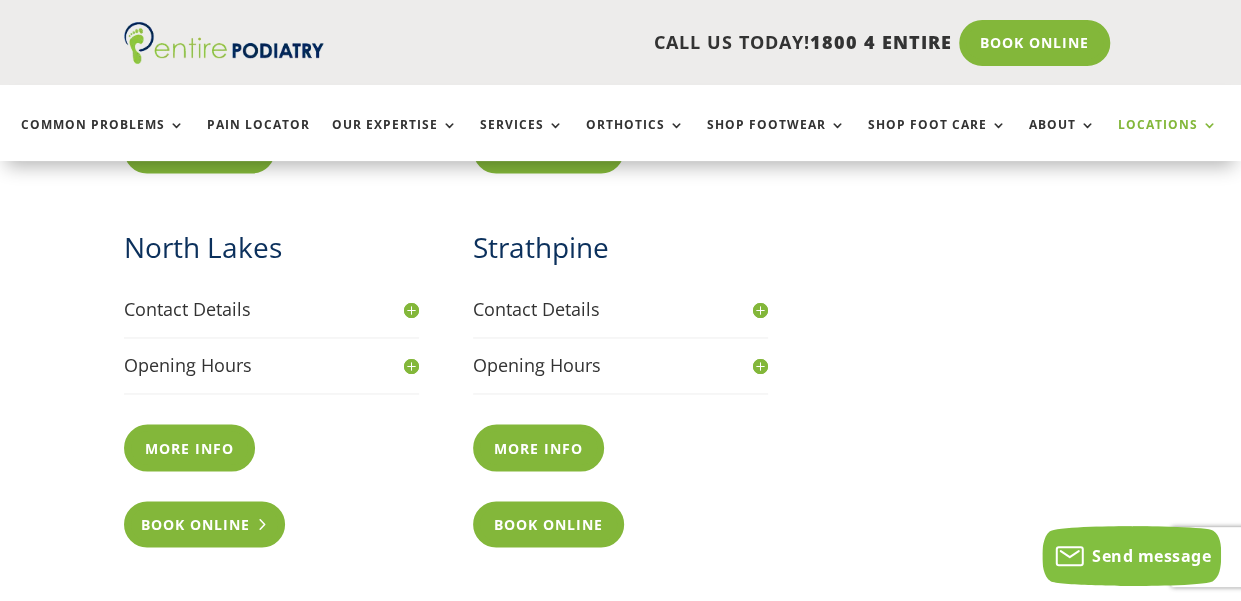 click on "Book Online" at bounding box center (204, 524) 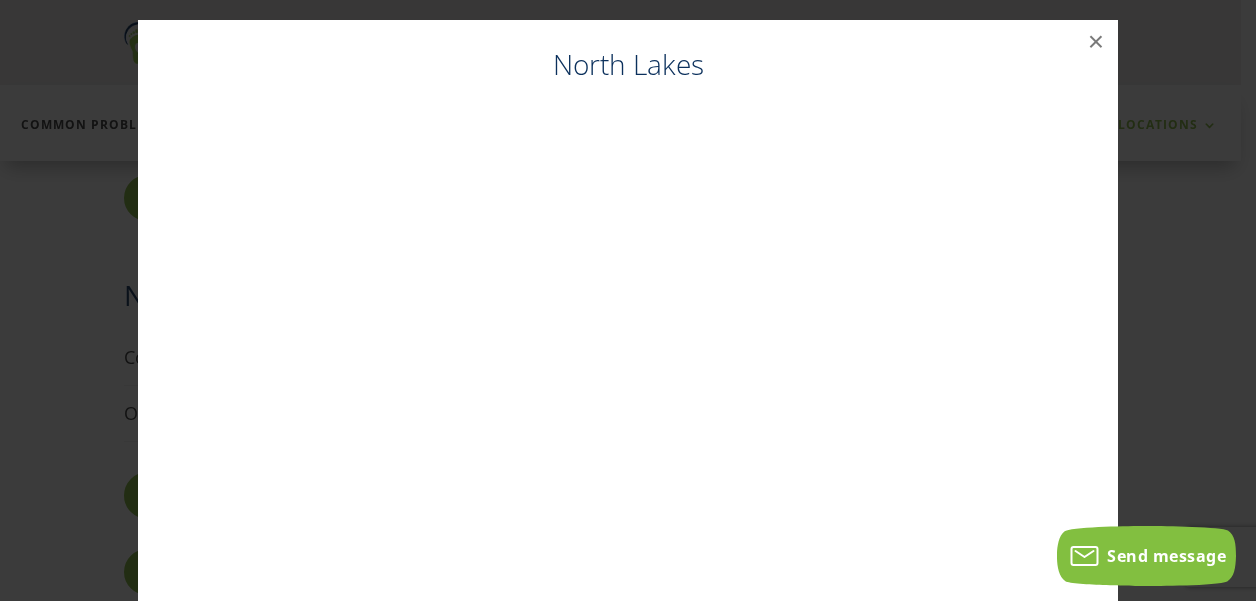 scroll, scrollTop: 1397, scrollLeft: 0, axis: vertical 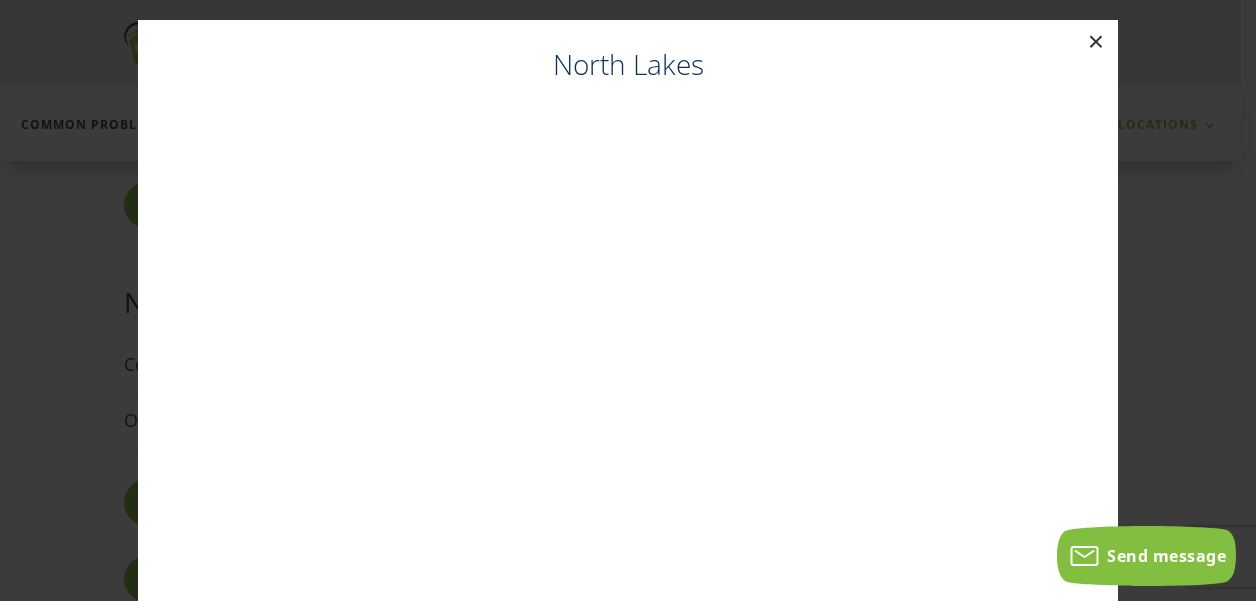 click on "×" at bounding box center (1096, 42) 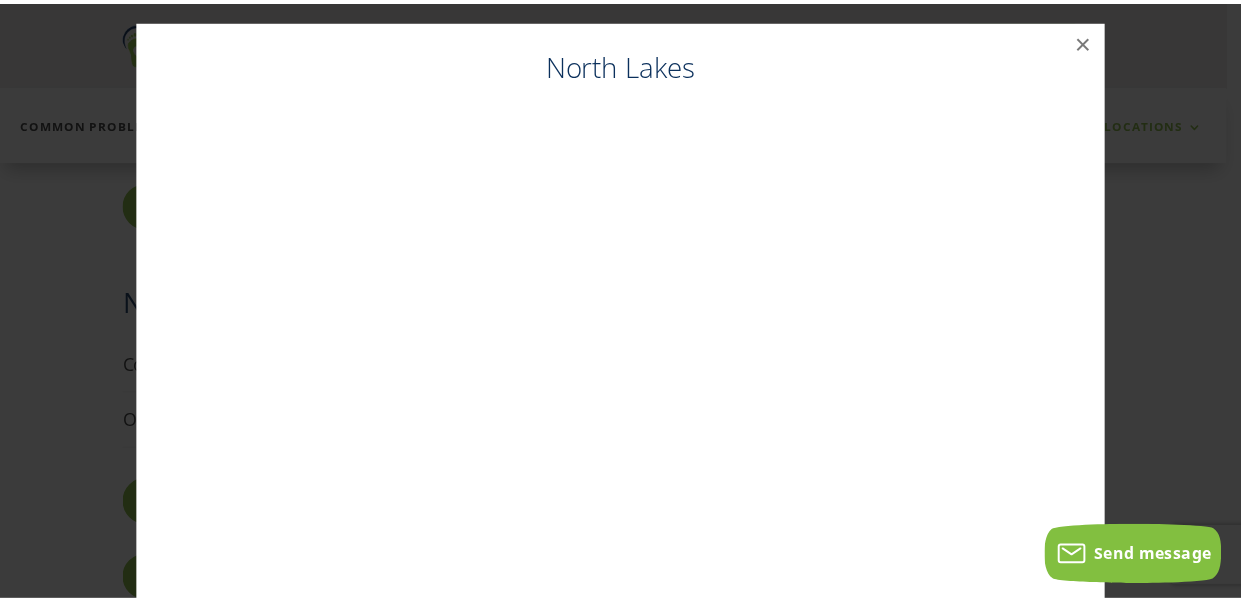 scroll, scrollTop: 1416, scrollLeft: 0, axis: vertical 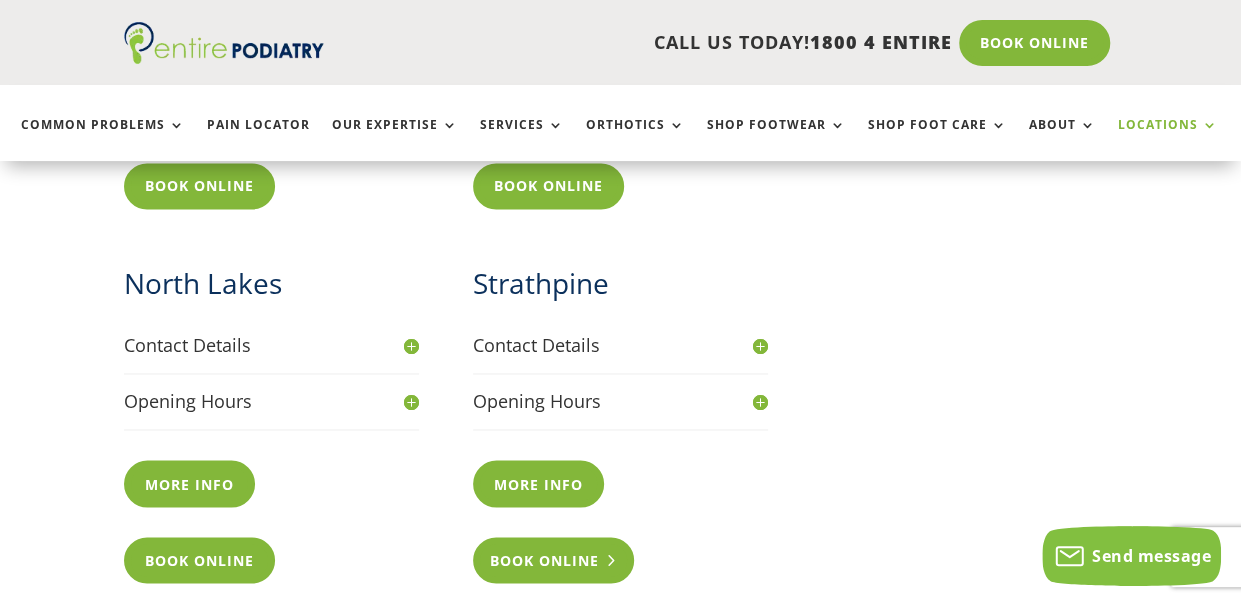 click on "Book Online" at bounding box center (553, 560) 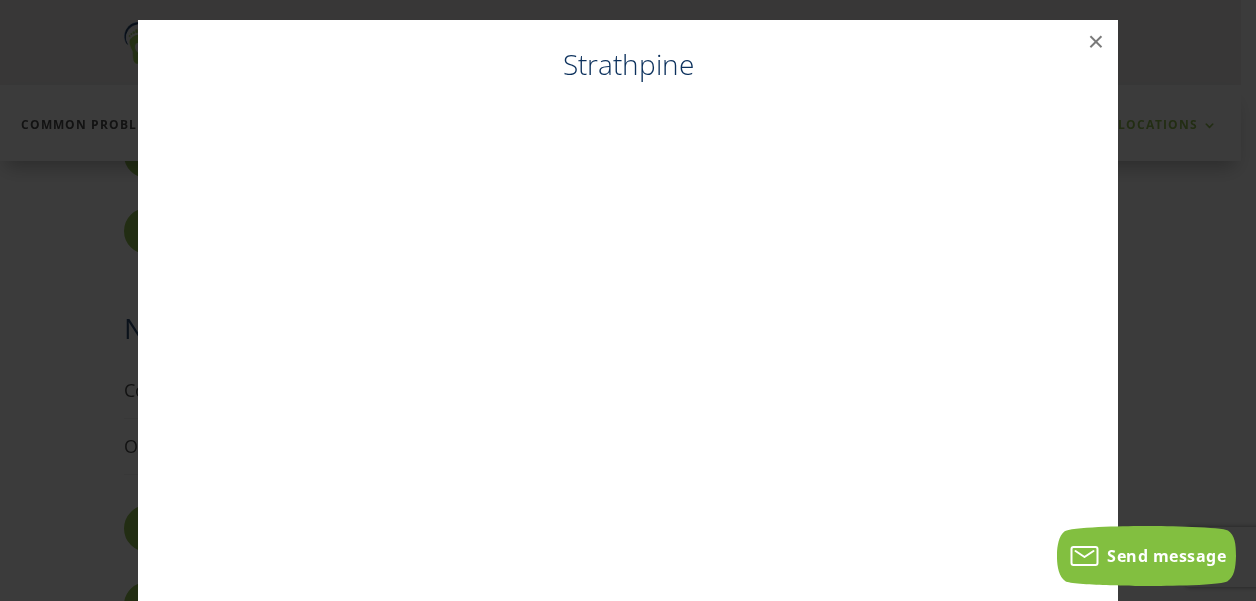 scroll, scrollTop: 1361, scrollLeft: 0, axis: vertical 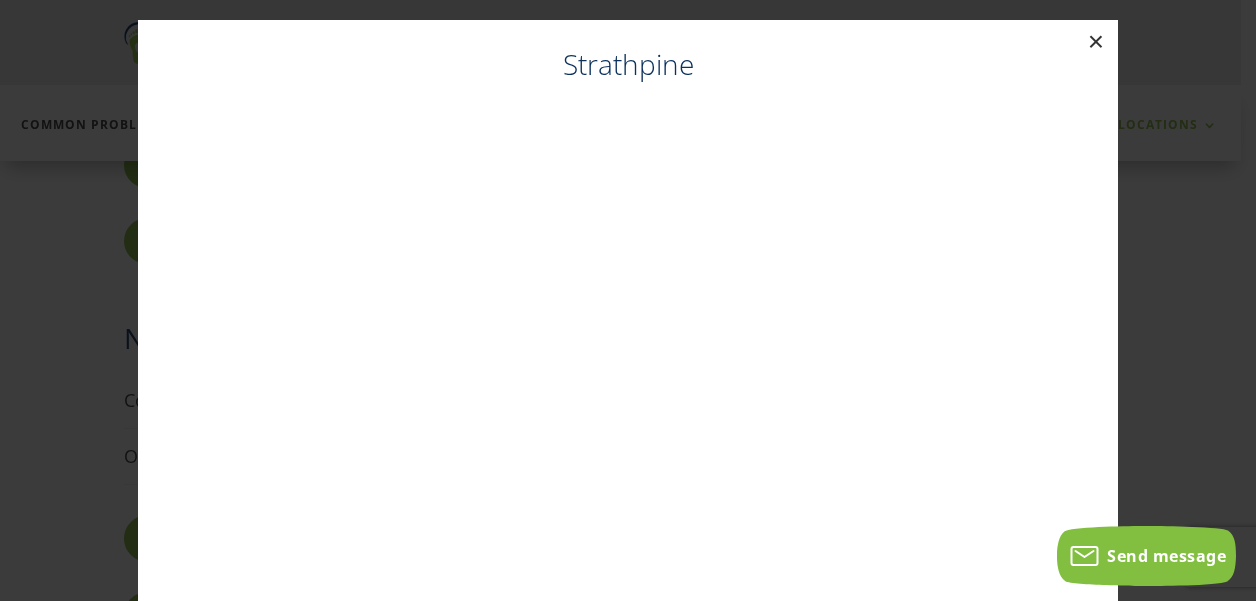 drag, startPoint x: 1083, startPoint y: 37, endPoint x: 1062, endPoint y: 49, distance: 24.186773 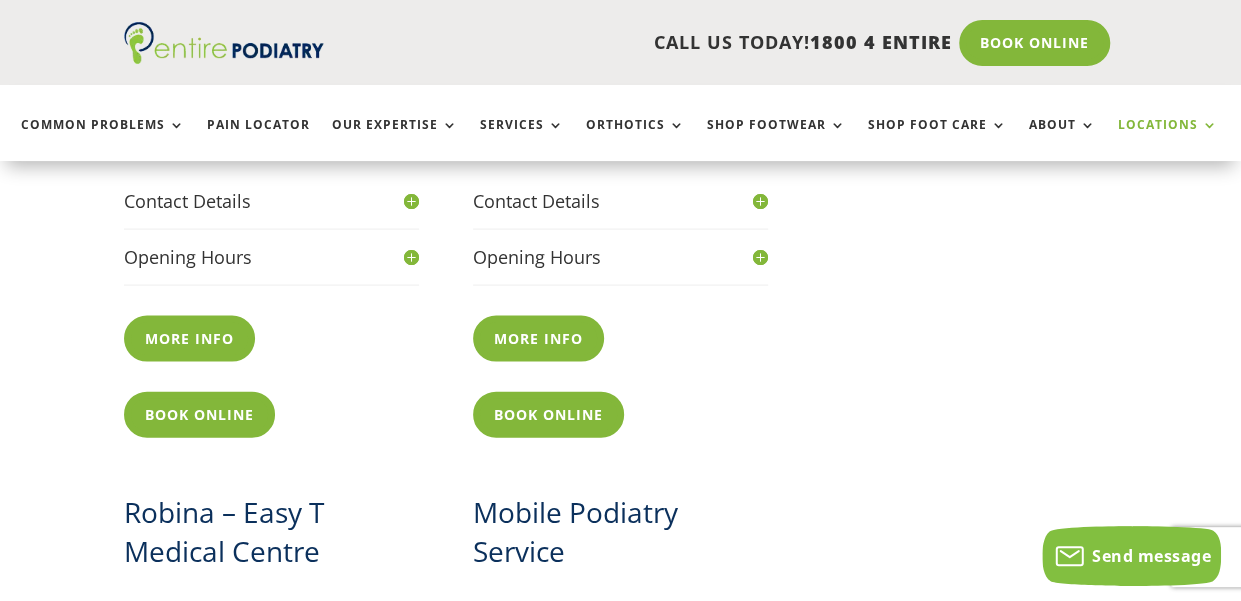 scroll, scrollTop: 1936, scrollLeft: 0, axis: vertical 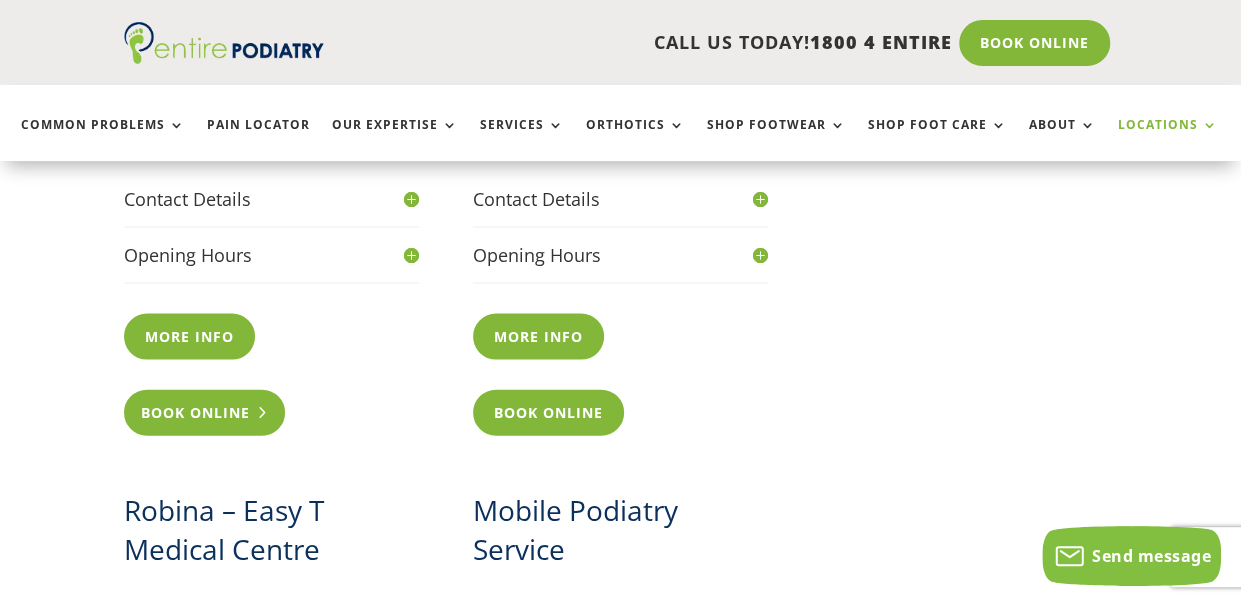 click on "Book Online" at bounding box center (204, 413) 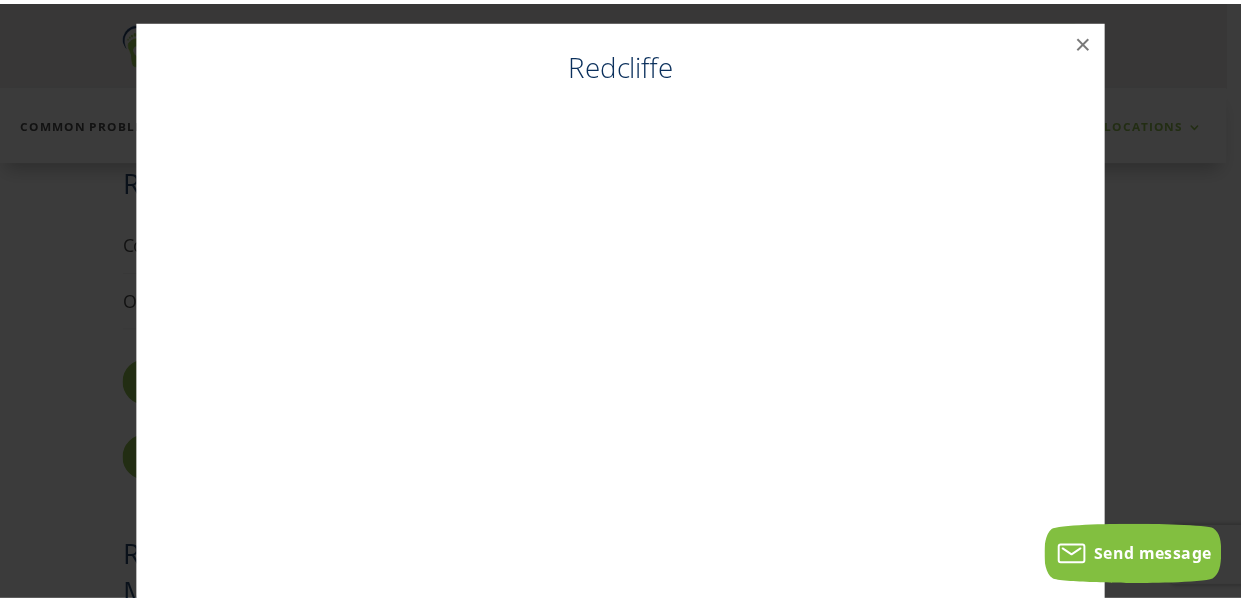 scroll, scrollTop: 1880, scrollLeft: 0, axis: vertical 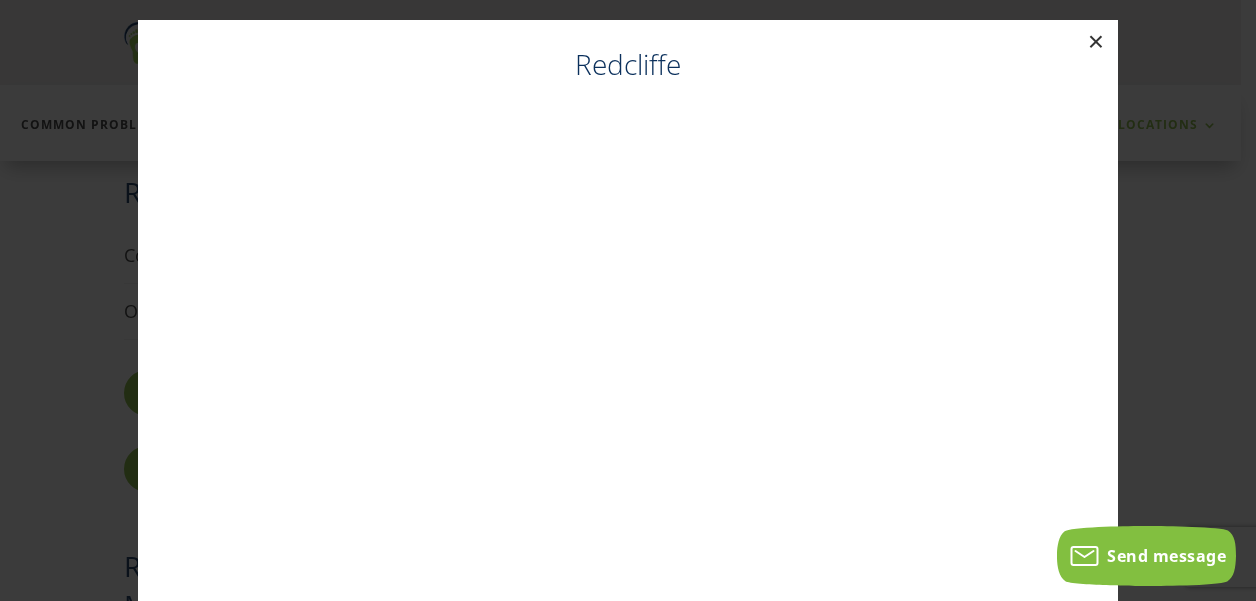 click on "×" at bounding box center [1096, 42] 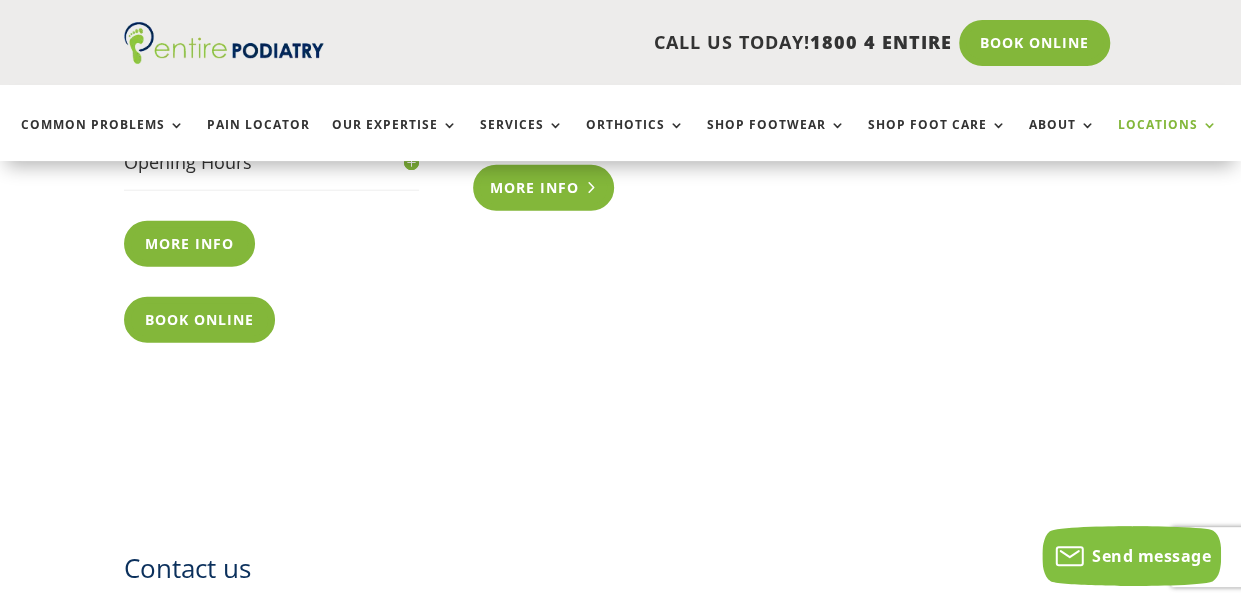 scroll, scrollTop: 2445, scrollLeft: 0, axis: vertical 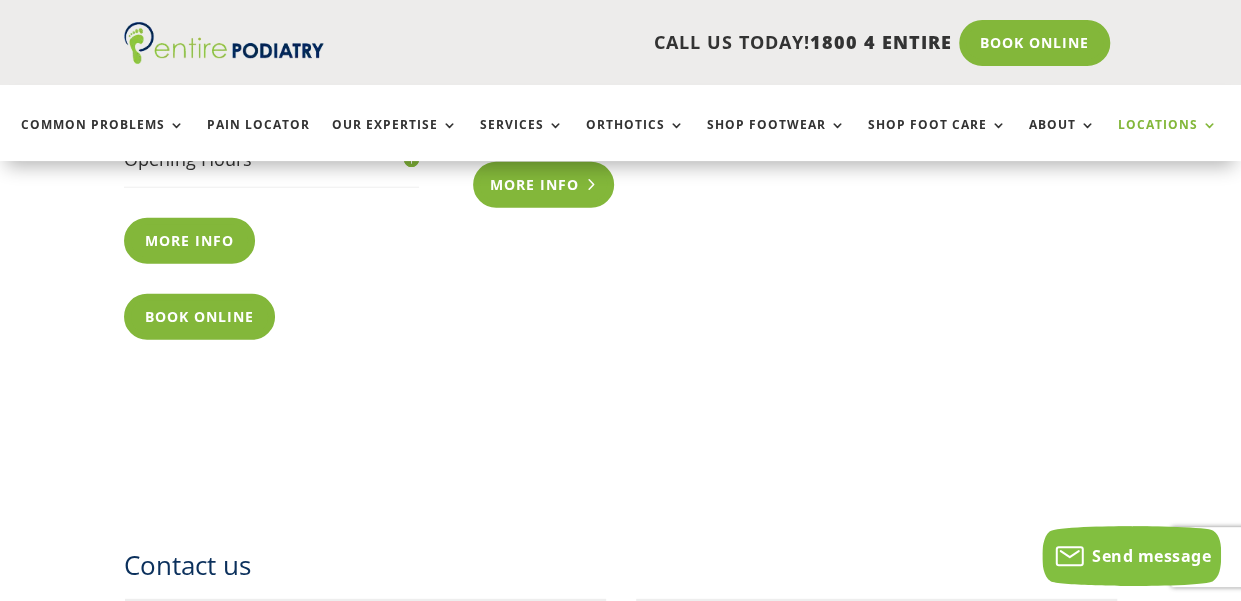 click on "More info" at bounding box center [543, 185] 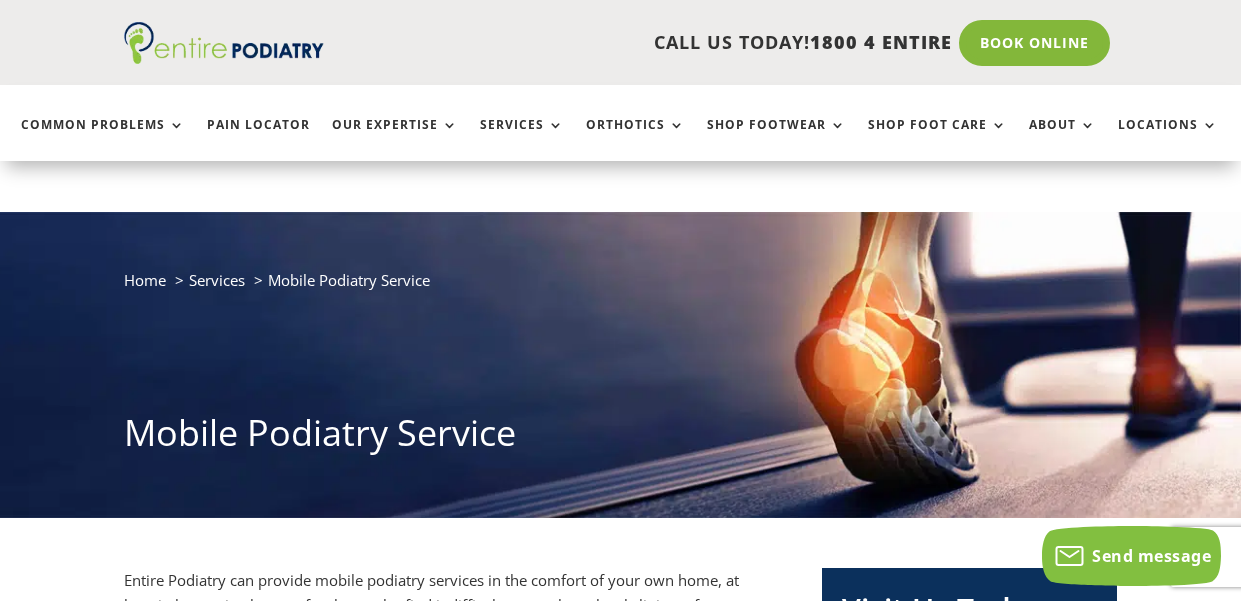 scroll, scrollTop: 162, scrollLeft: 0, axis: vertical 